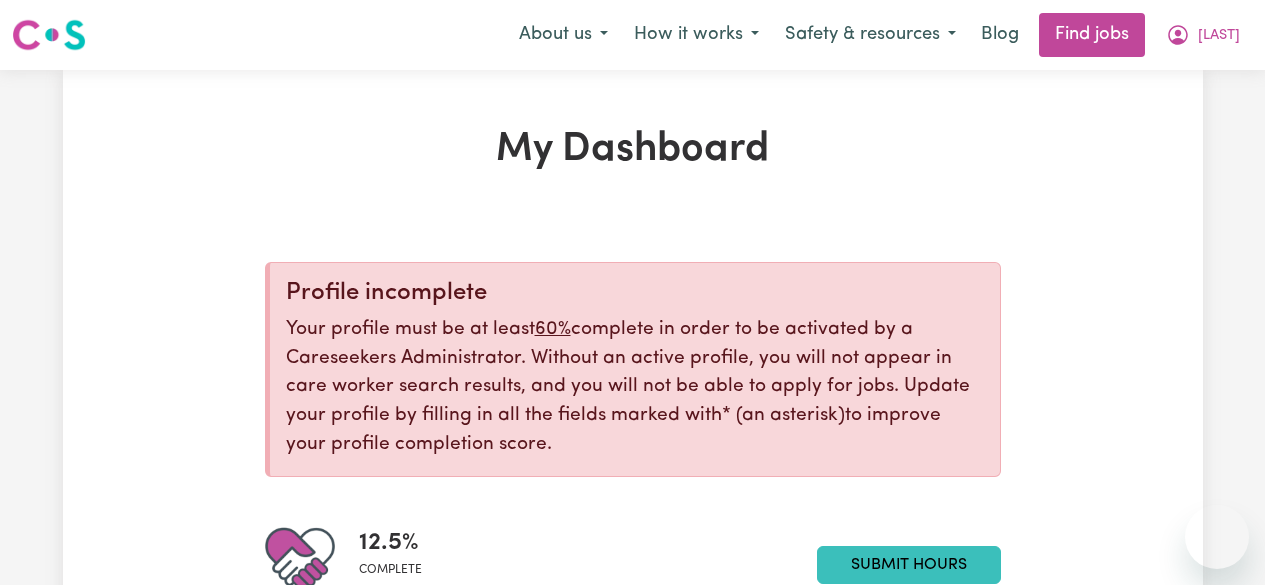 scroll, scrollTop: 0, scrollLeft: 0, axis: both 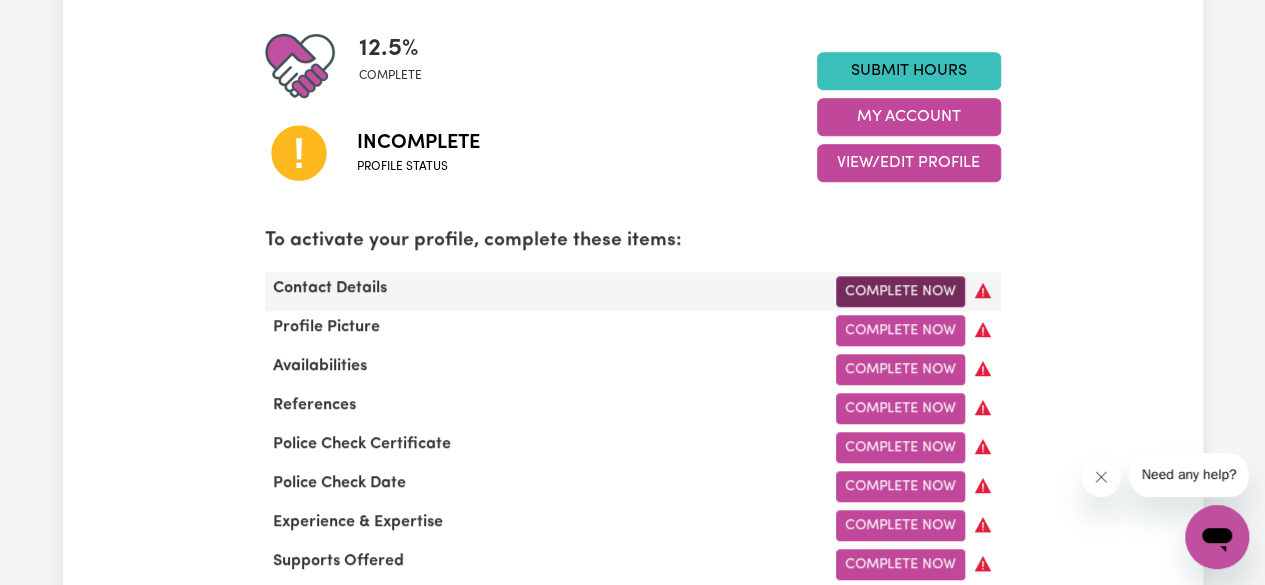 click on "Complete Now" at bounding box center (900, 291) 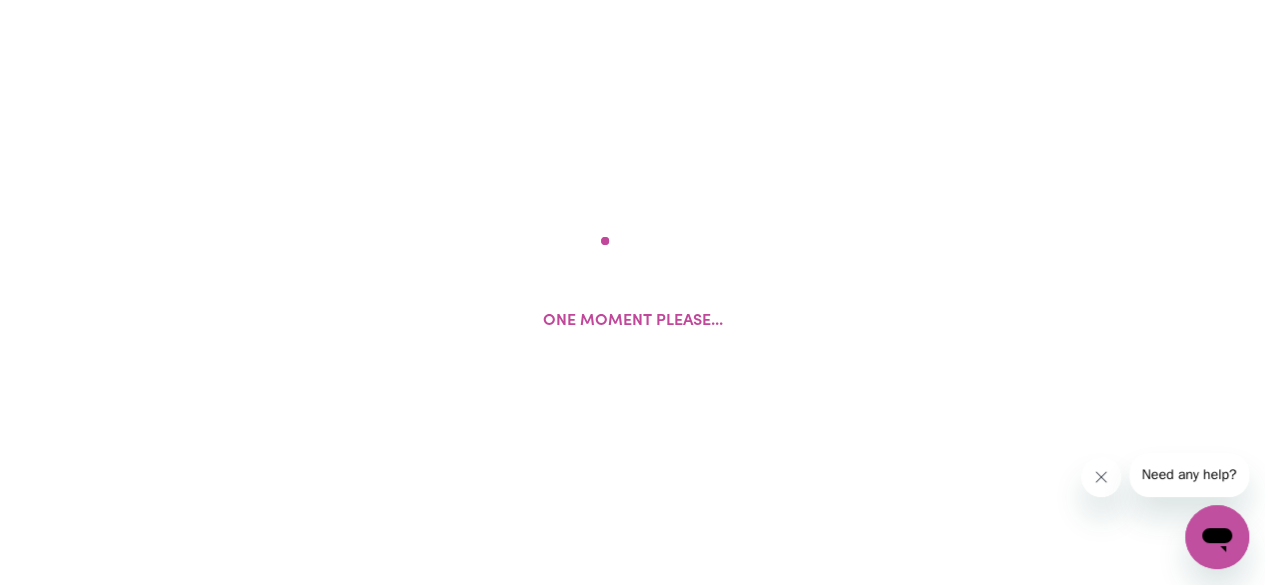 scroll, scrollTop: 0, scrollLeft: 0, axis: both 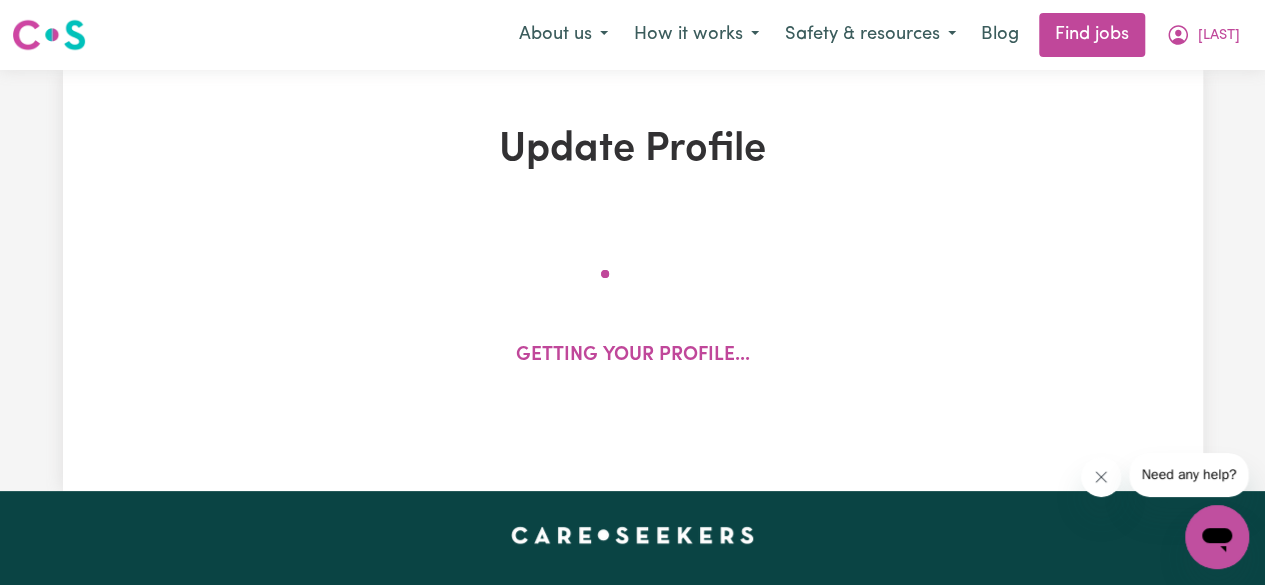 select on "Studying a healthcare related degree or qualification" 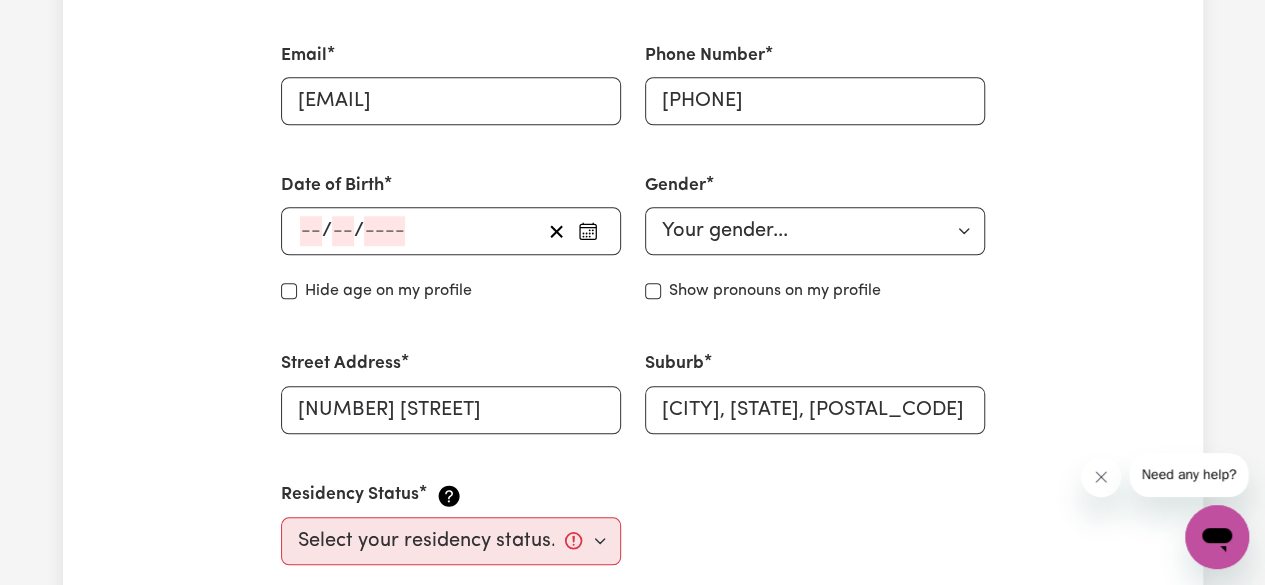 scroll, scrollTop: 746, scrollLeft: 0, axis: vertical 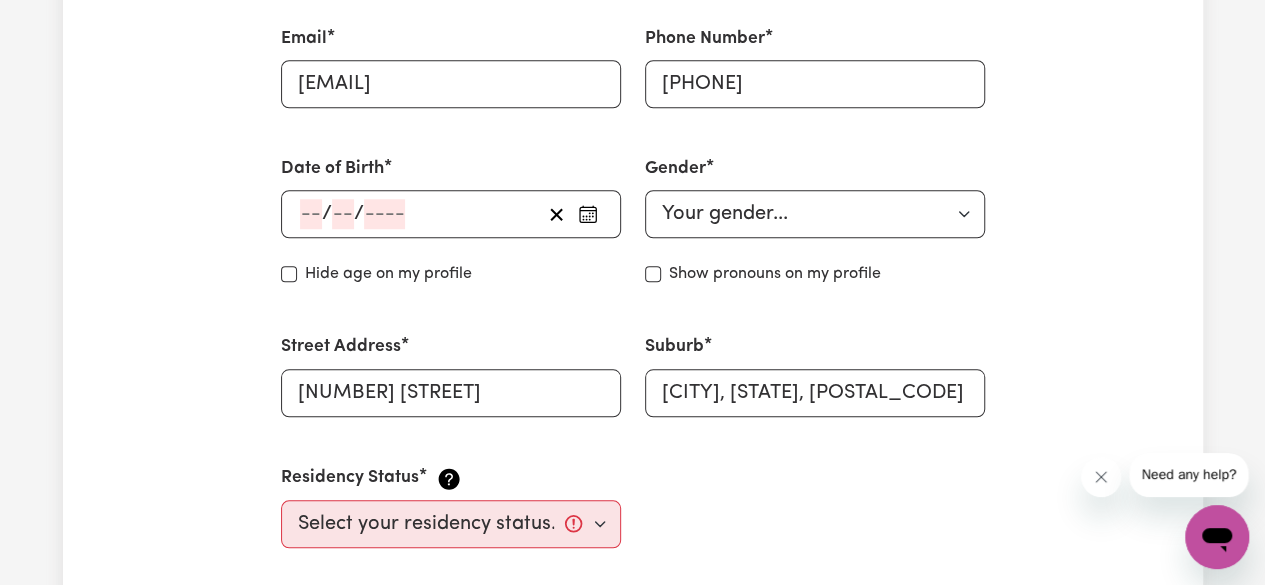 click on "/ /" at bounding box center (451, 214) 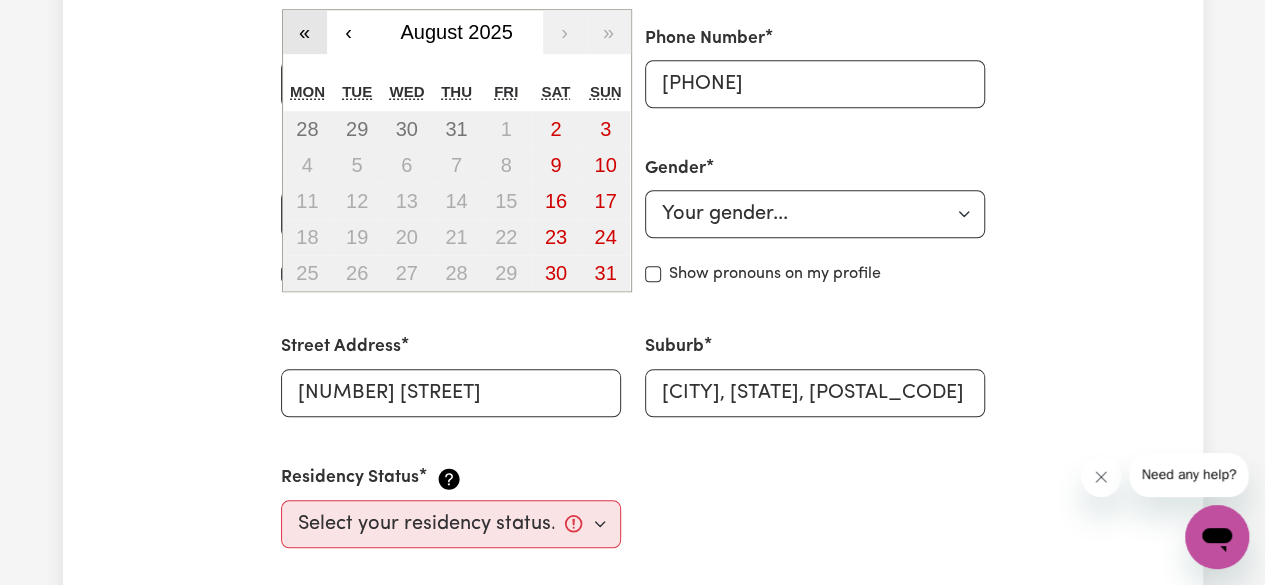 click on "«" at bounding box center (305, 32) 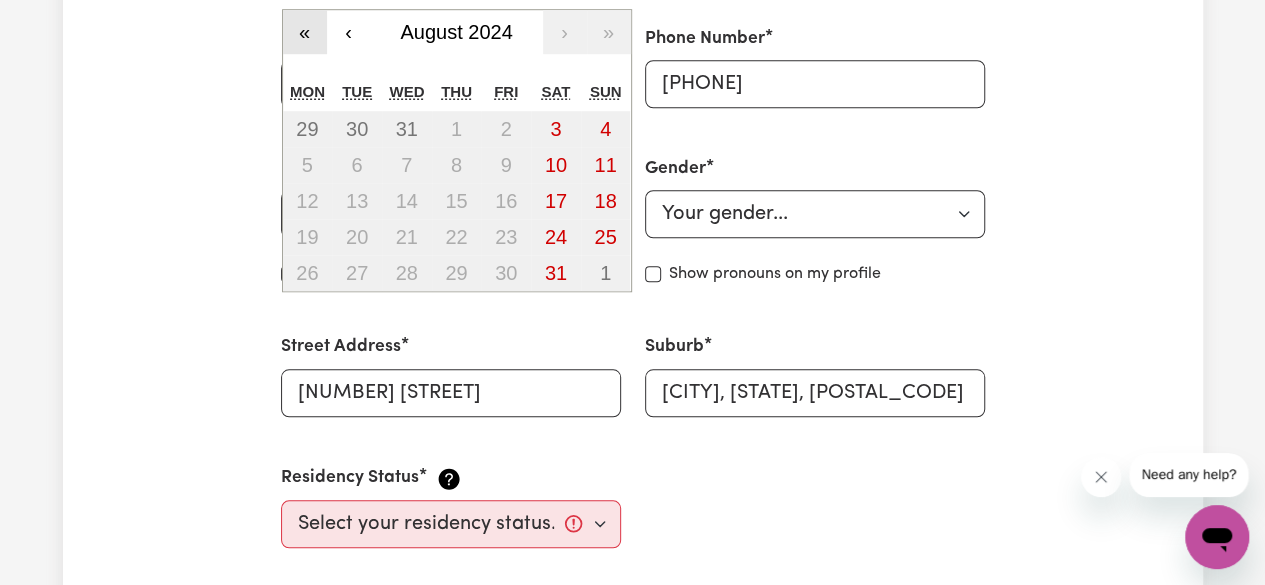click on "«" at bounding box center [305, 32] 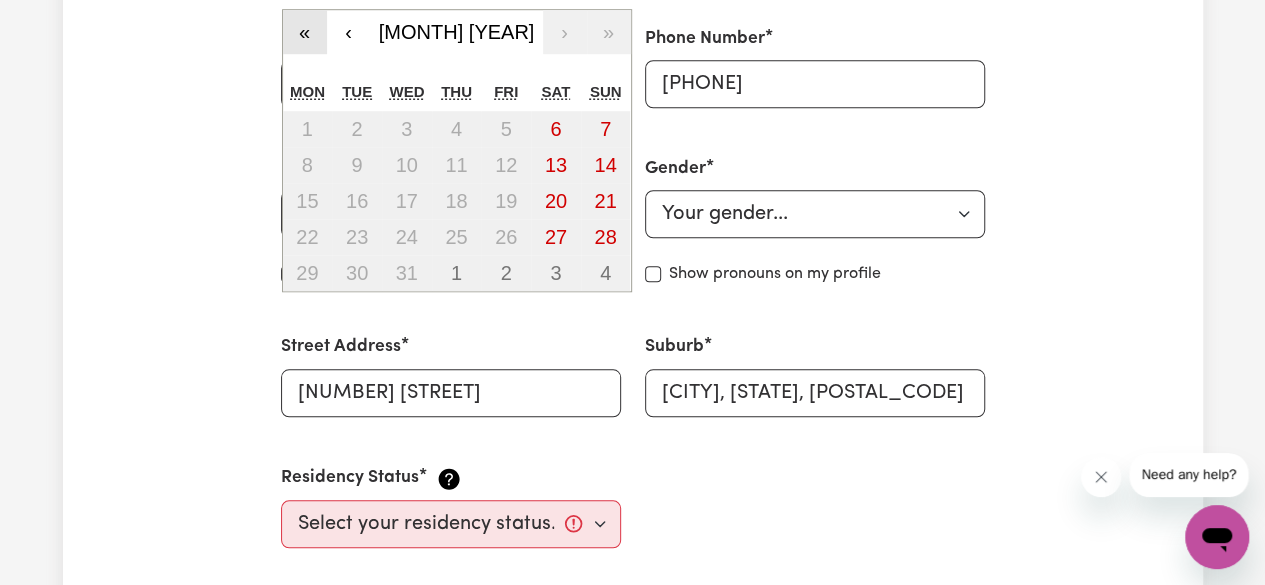 click on "«" at bounding box center (305, 32) 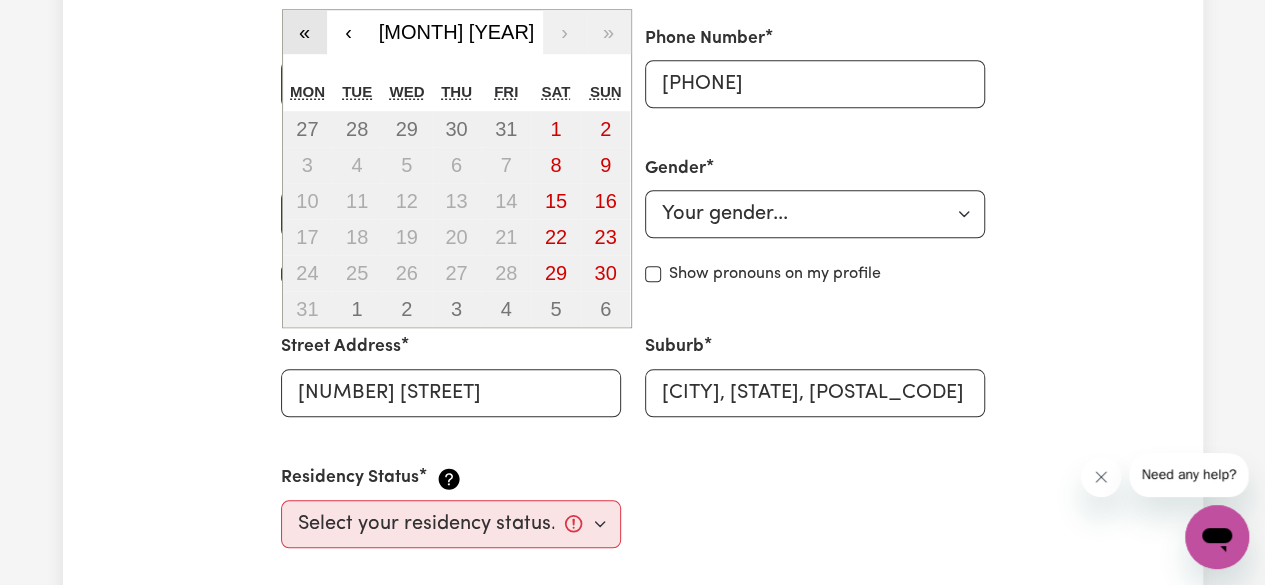 click on "«" at bounding box center [305, 32] 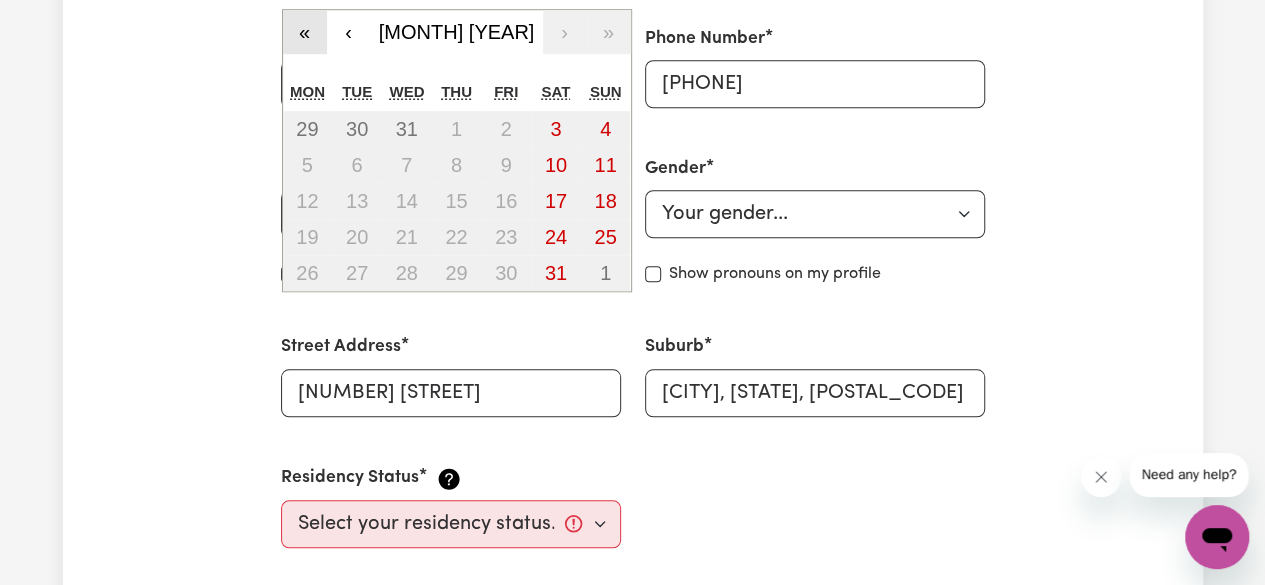 click on "«" at bounding box center [305, 32] 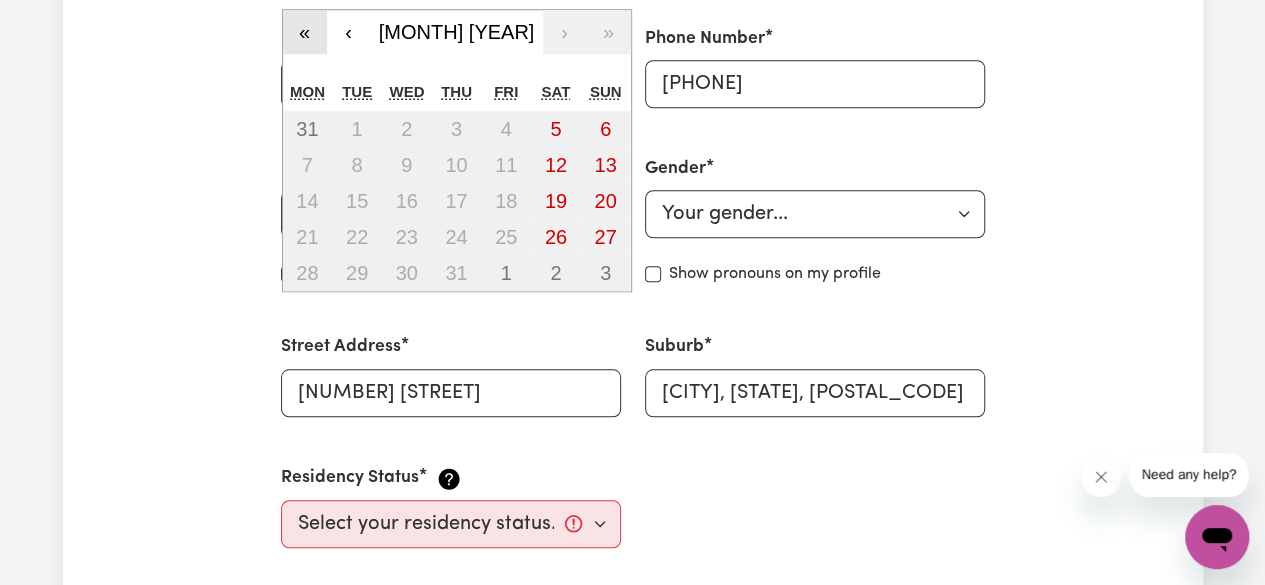 click on "«" at bounding box center [305, 32] 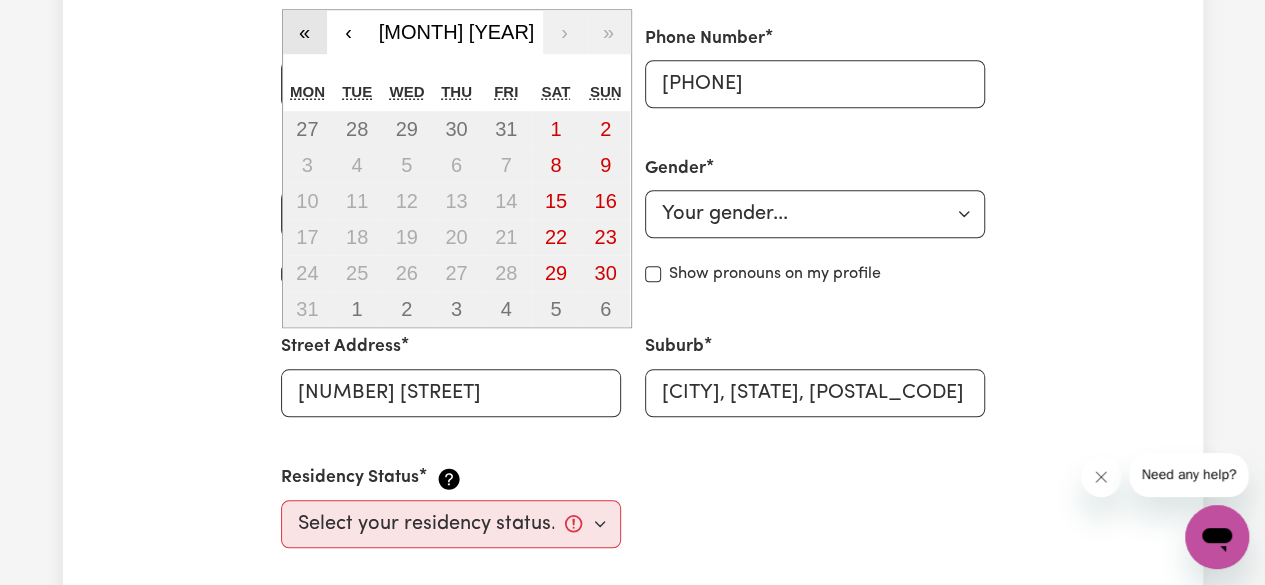 click on "«" at bounding box center (305, 32) 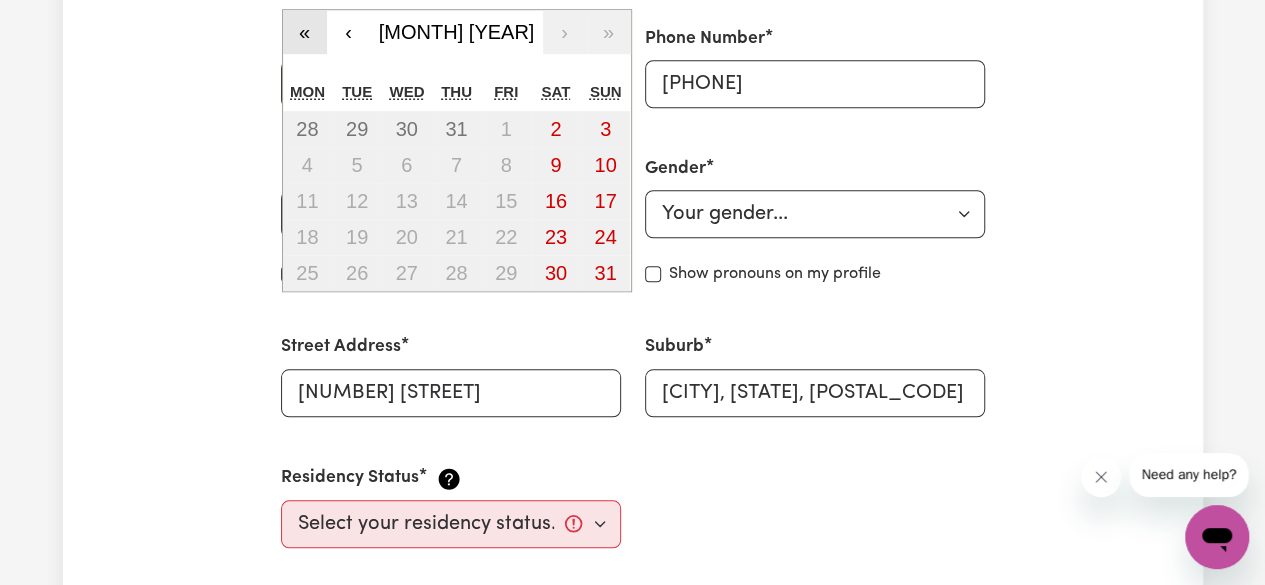 click on "«" at bounding box center [305, 32] 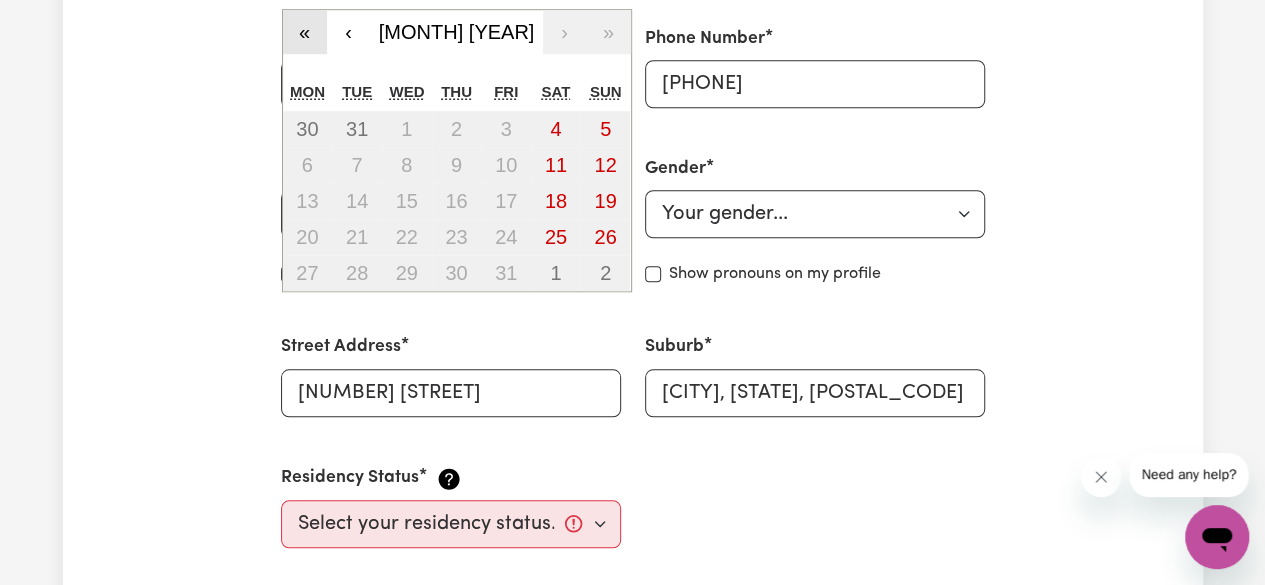 click on "«" at bounding box center [305, 32] 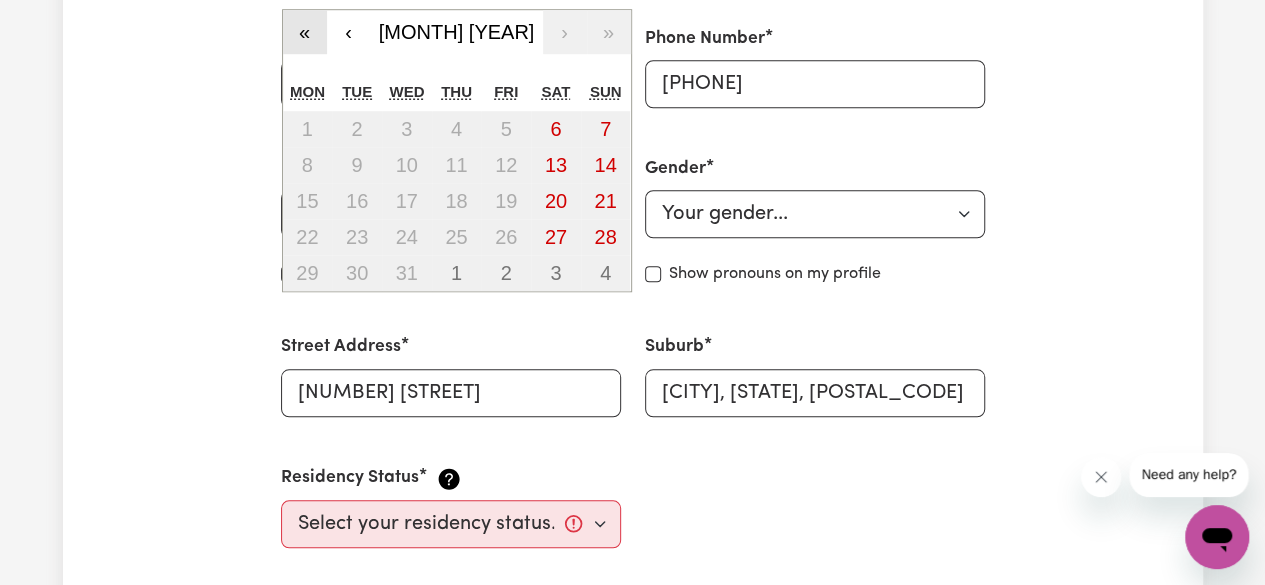 click on "«" at bounding box center (305, 32) 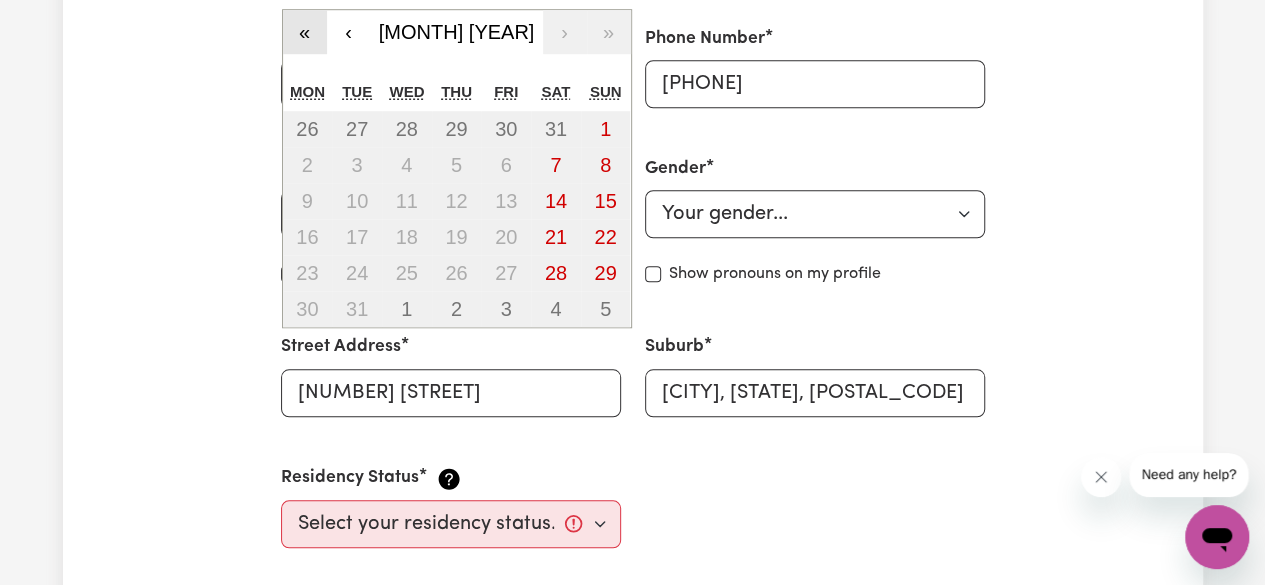 click on "«" at bounding box center [305, 32] 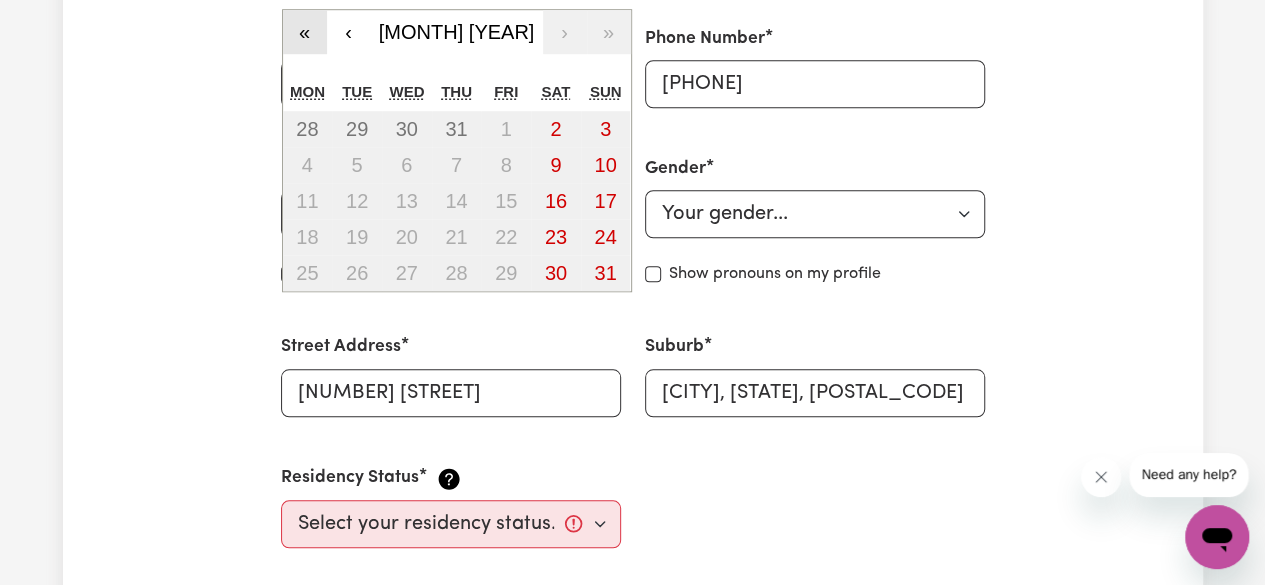 click on "«" at bounding box center [305, 32] 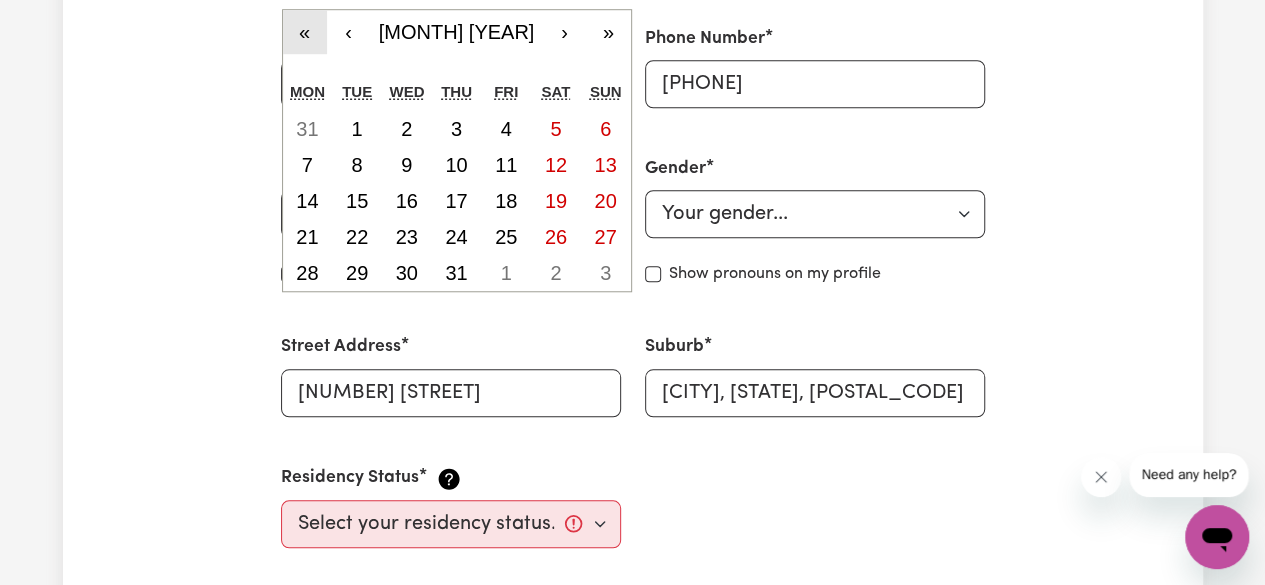 click on "«" at bounding box center (305, 32) 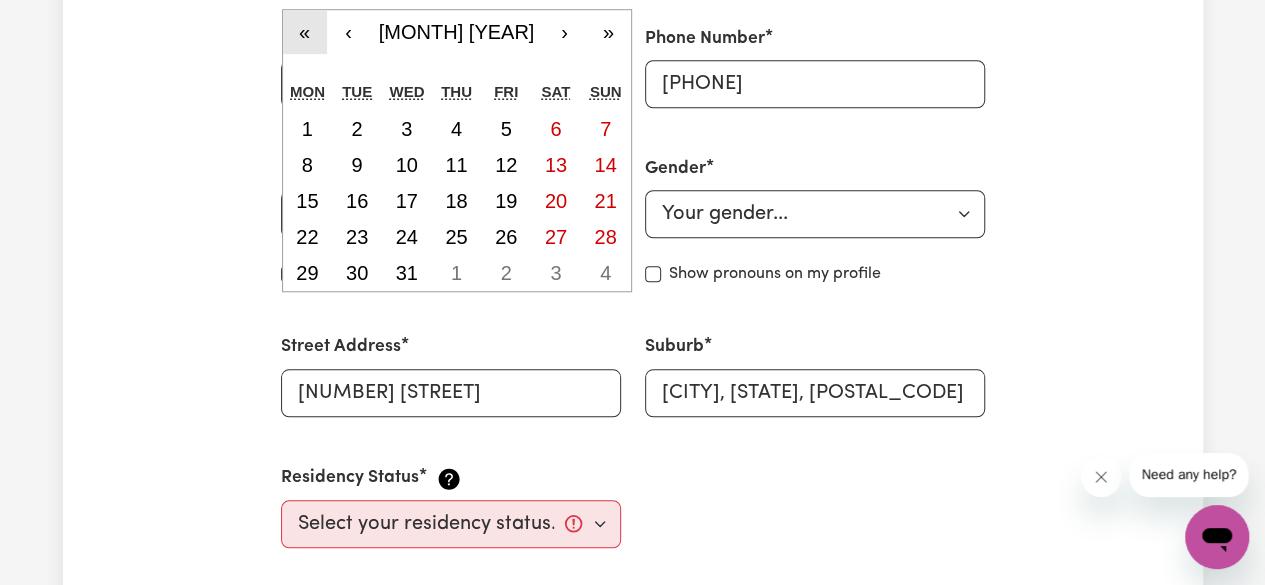click on "«" at bounding box center (305, 32) 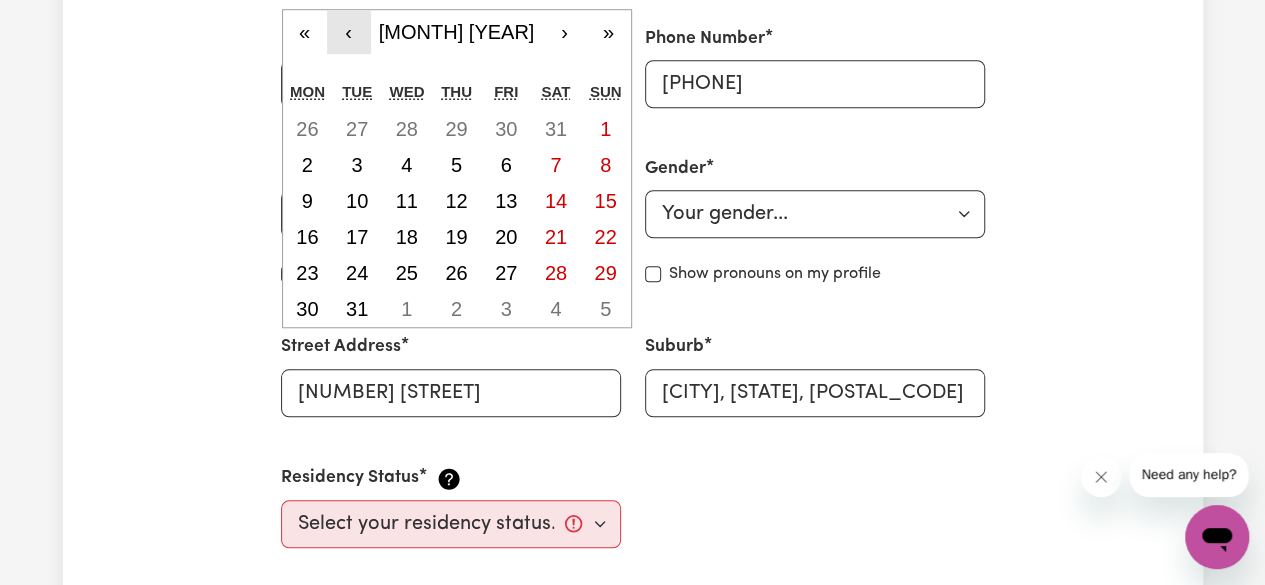 click on "‹" at bounding box center (349, 32) 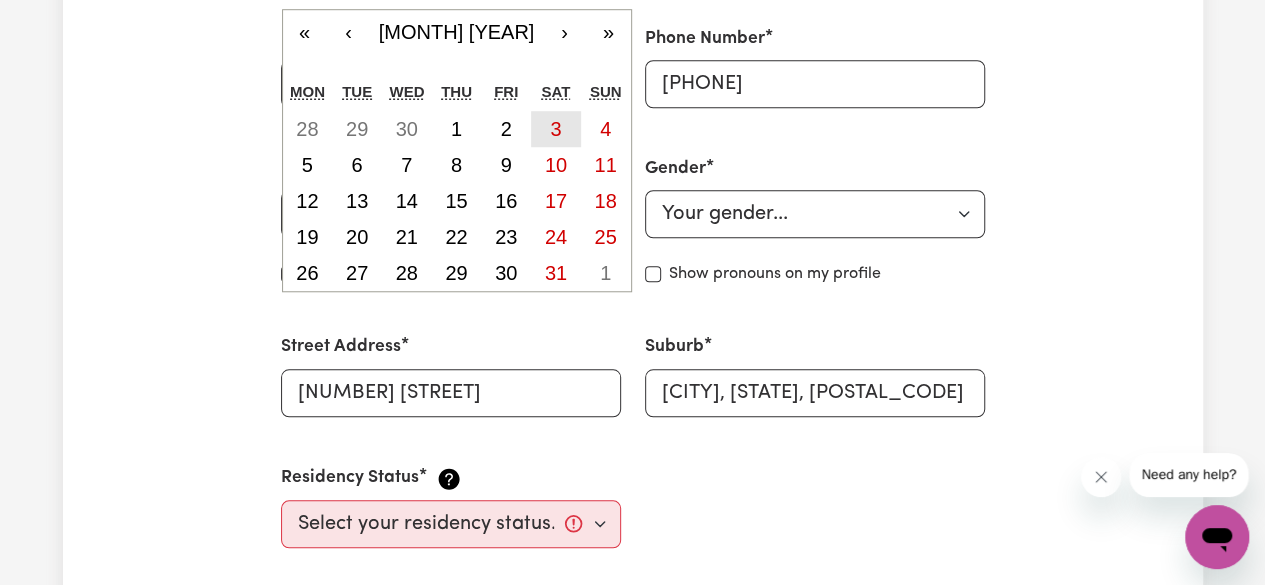 click on "3" at bounding box center (555, 129) 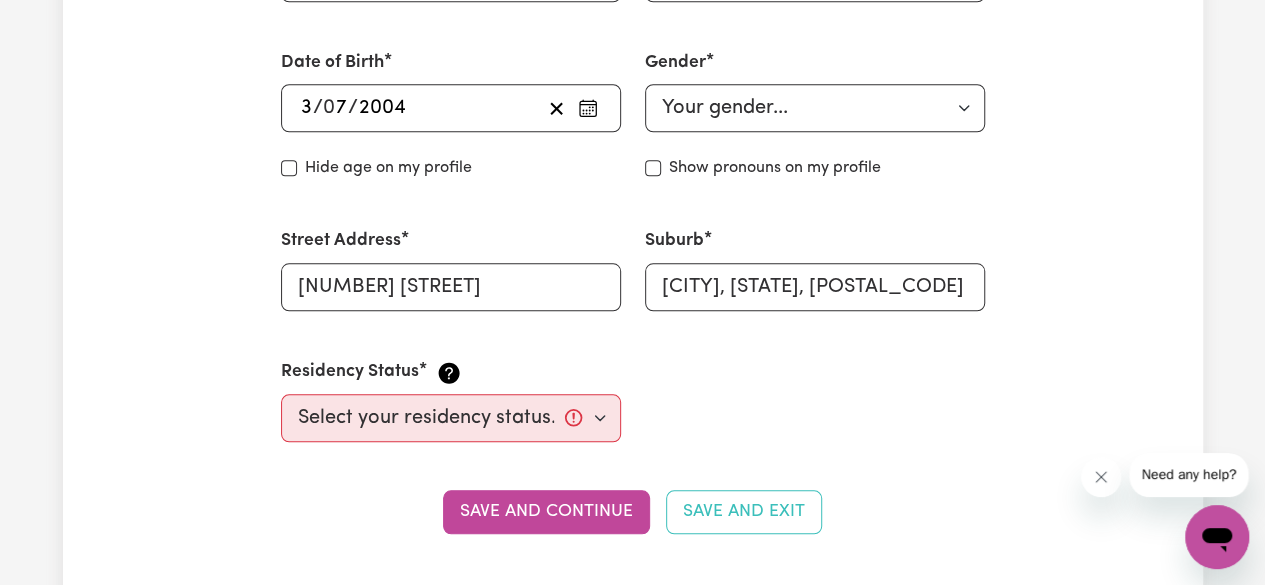 scroll, scrollTop: 853, scrollLeft: 0, axis: vertical 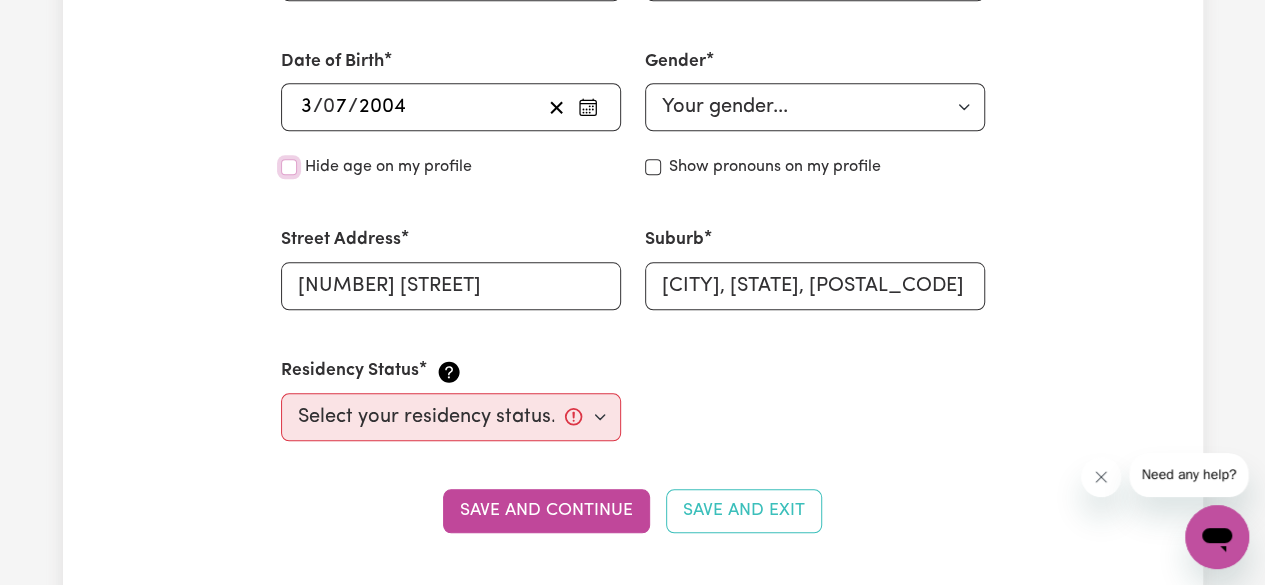 click on "Hide age" at bounding box center (289, 167) 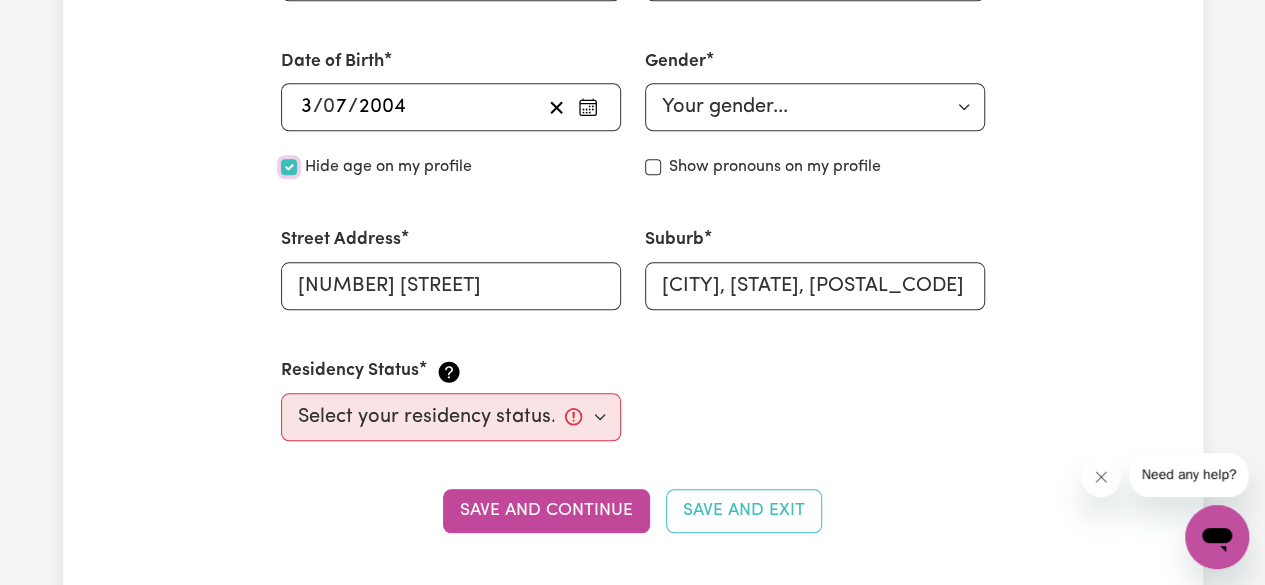 checkbox on "true" 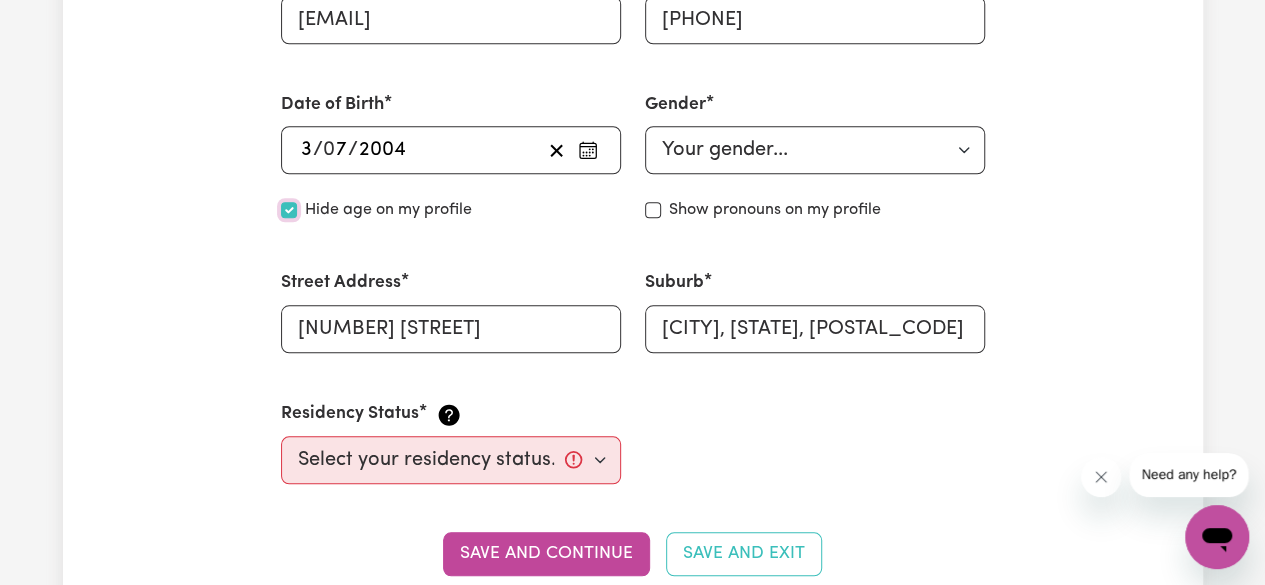 scroll, scrollTop: 809, scrollLeft: 0, axis: vertical 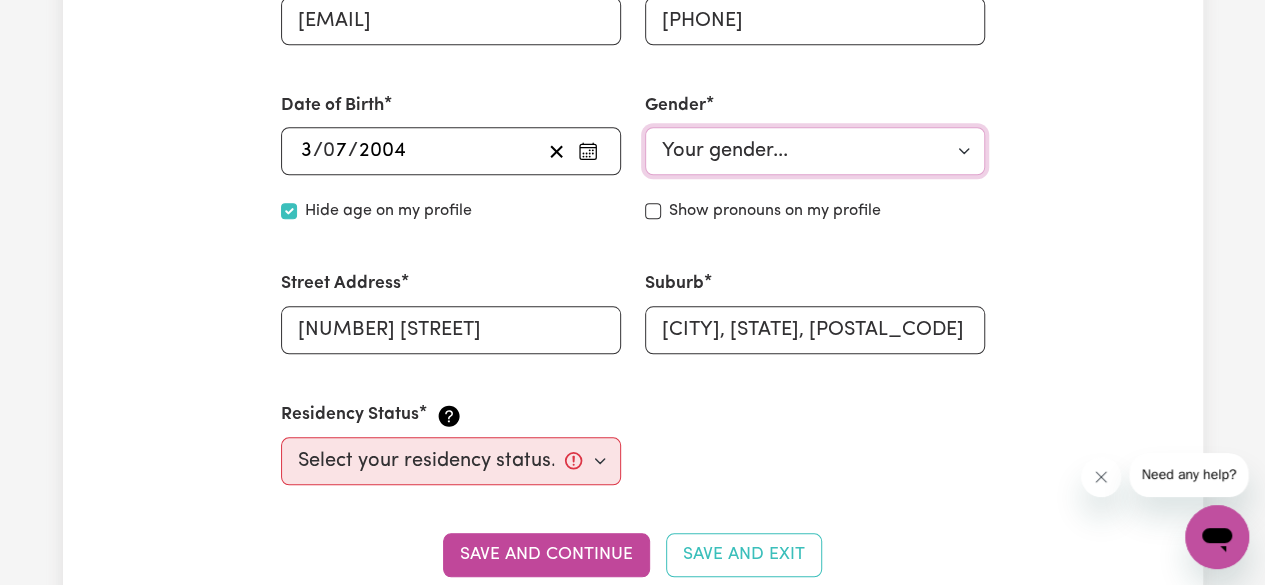 click on "Your gender... Female Male Non-binary Other Prefer not to say" at bounding box center (815, 151) 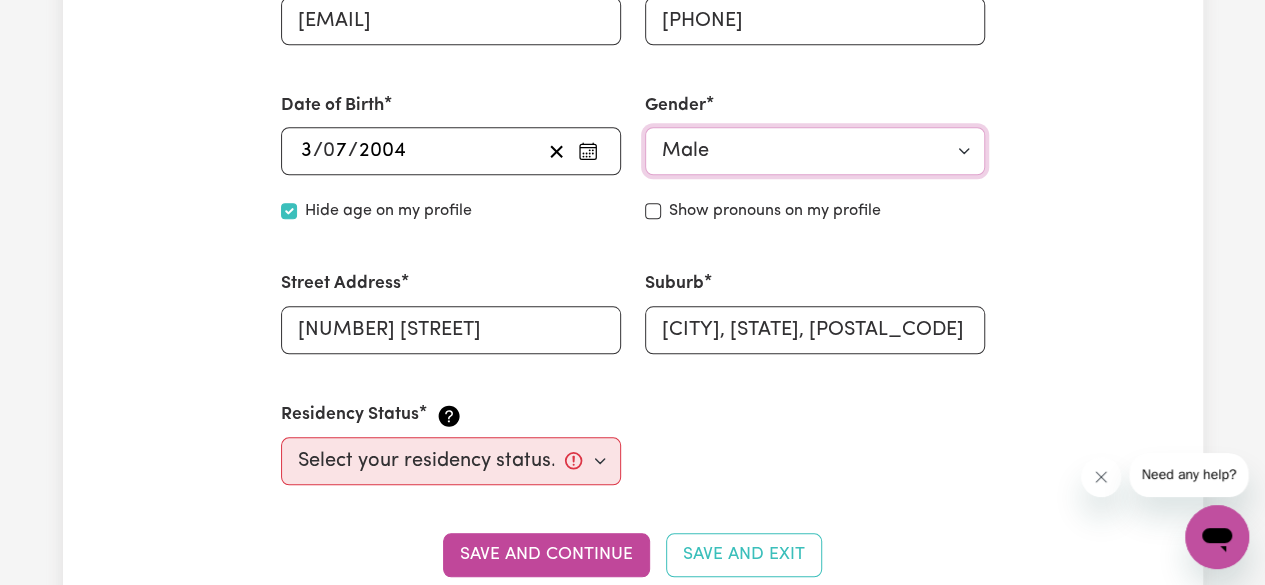 click on "Your gender... Female Male Non-binary Other Prefer not to say" at bounding box center [815, 151] 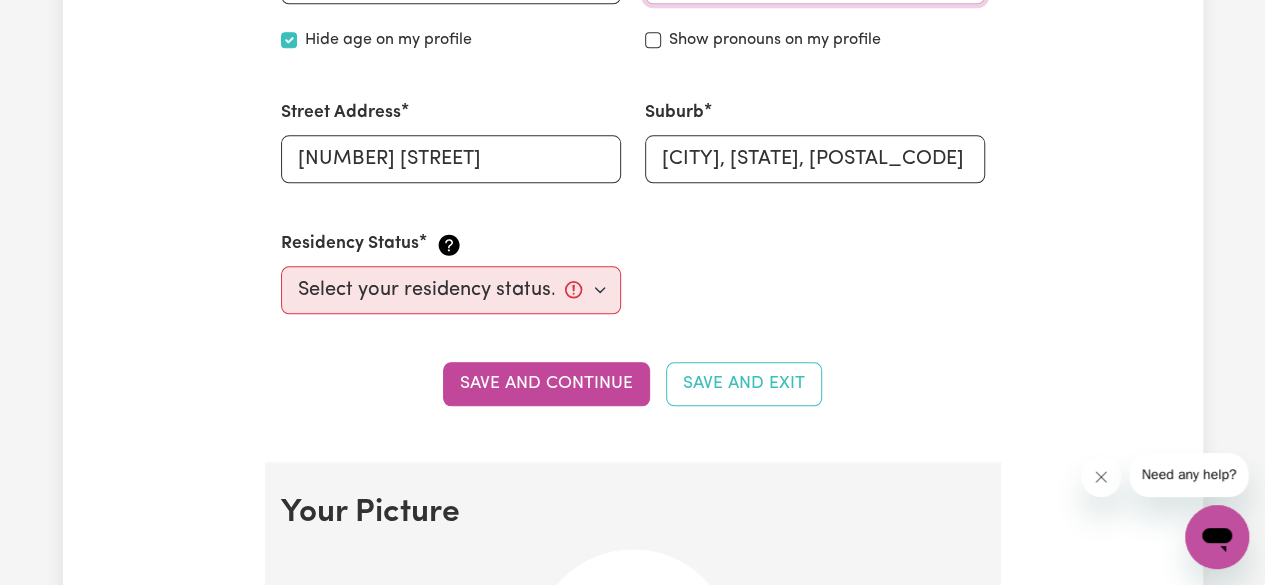scroll, scrollTop: 994, scrollLeft: 0, axis: vertical 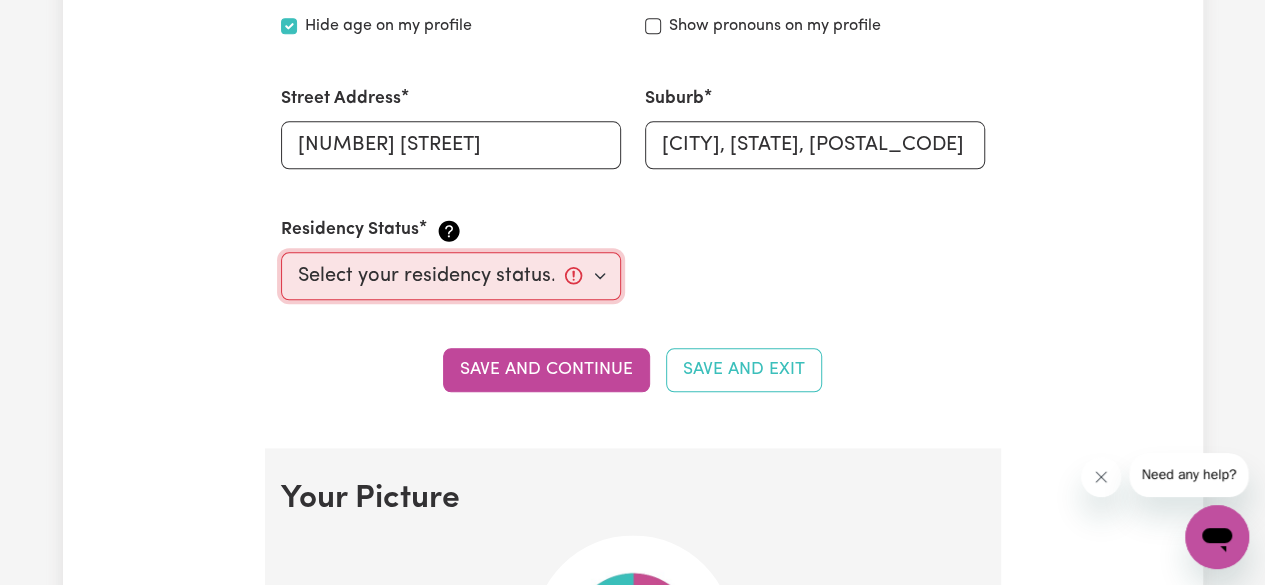 click on "Select your residency status... Australian citizen Australian PR Temporary Work Visa Student Visa" at bounding box center (451, 276) 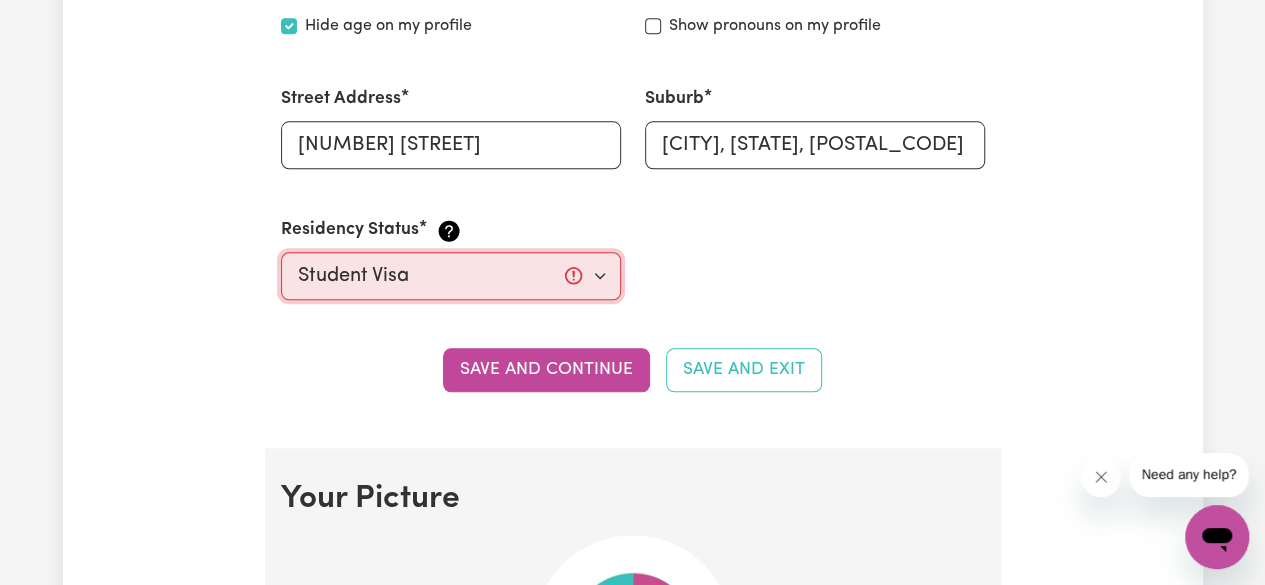 click on "Select your residency status... Australian citizen Australian PR Temporary Work Visa Student Visa" at bounding box center (451, 276) 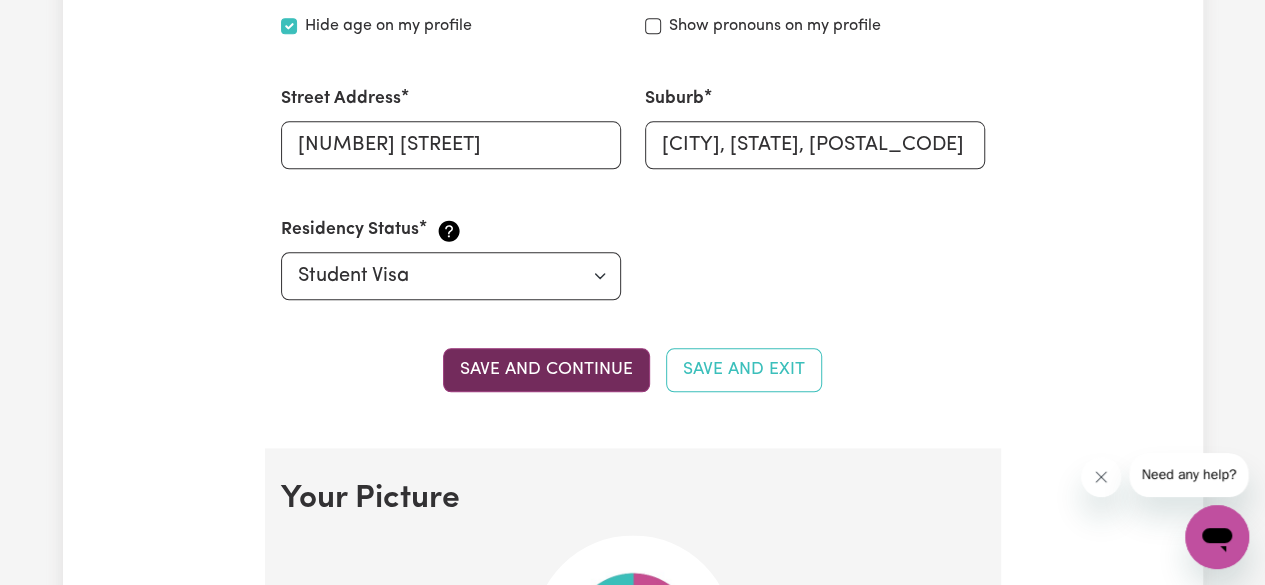 click on "Save and continue" at bounding box center [546, 370] 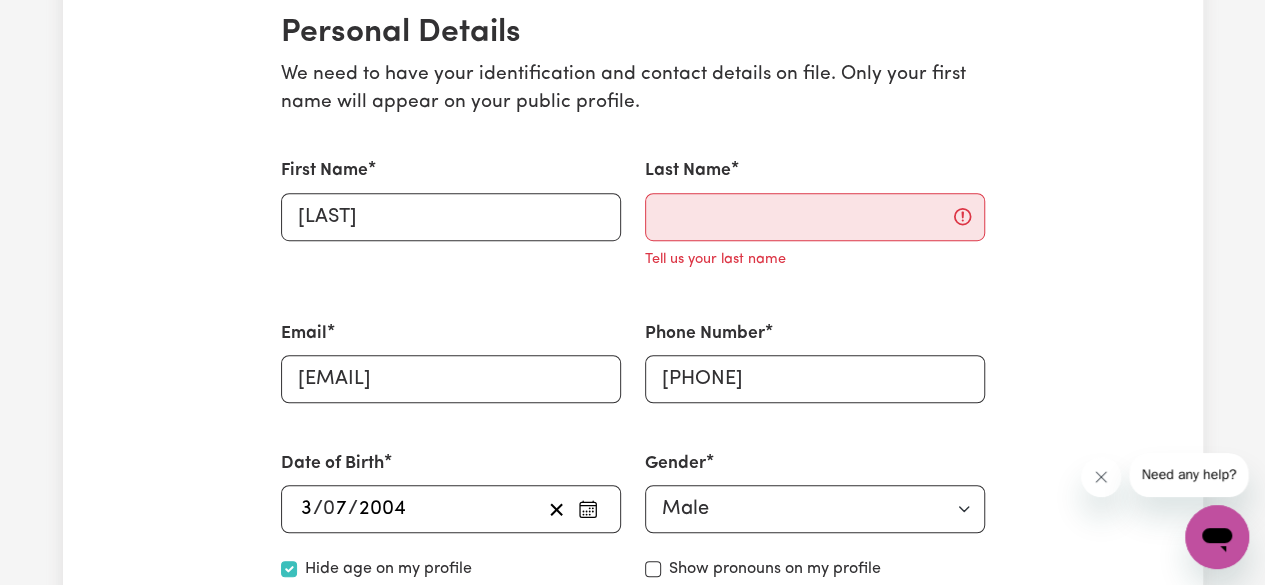 scroll, scrollTop: 479, scrollLeft: 0, axis: vertical 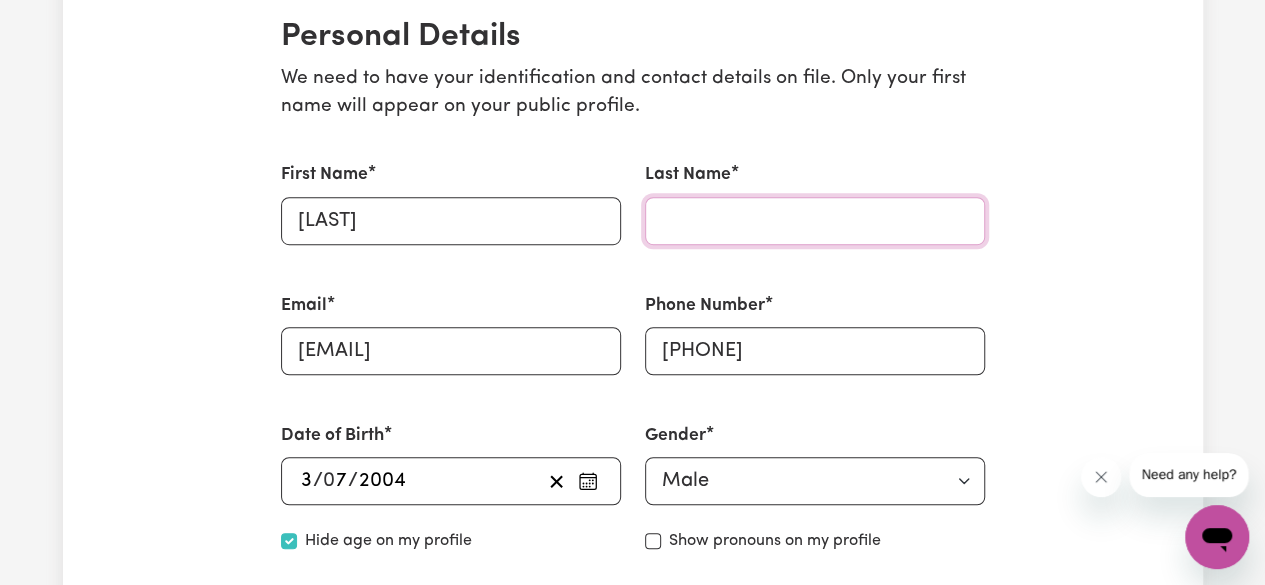 click on "Last Name" at bounding box center (815, 221) 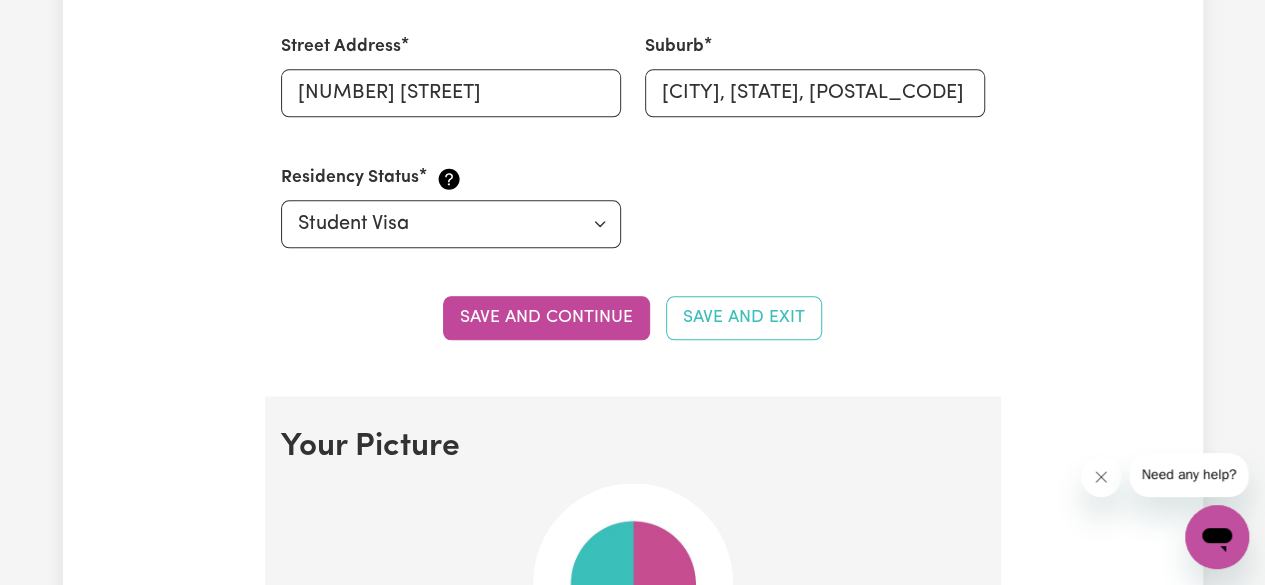 scroll, scrollTop: 1187, scrollLeft: 0, axis: vertical 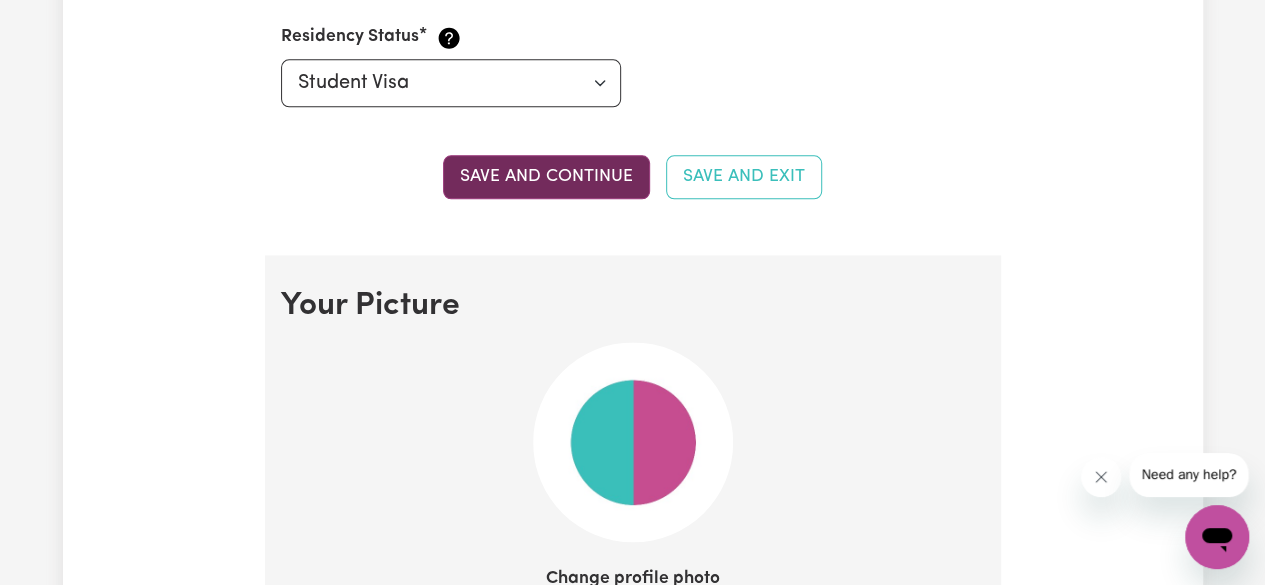 click on "Save and continue" at bounding box center (546, 177) 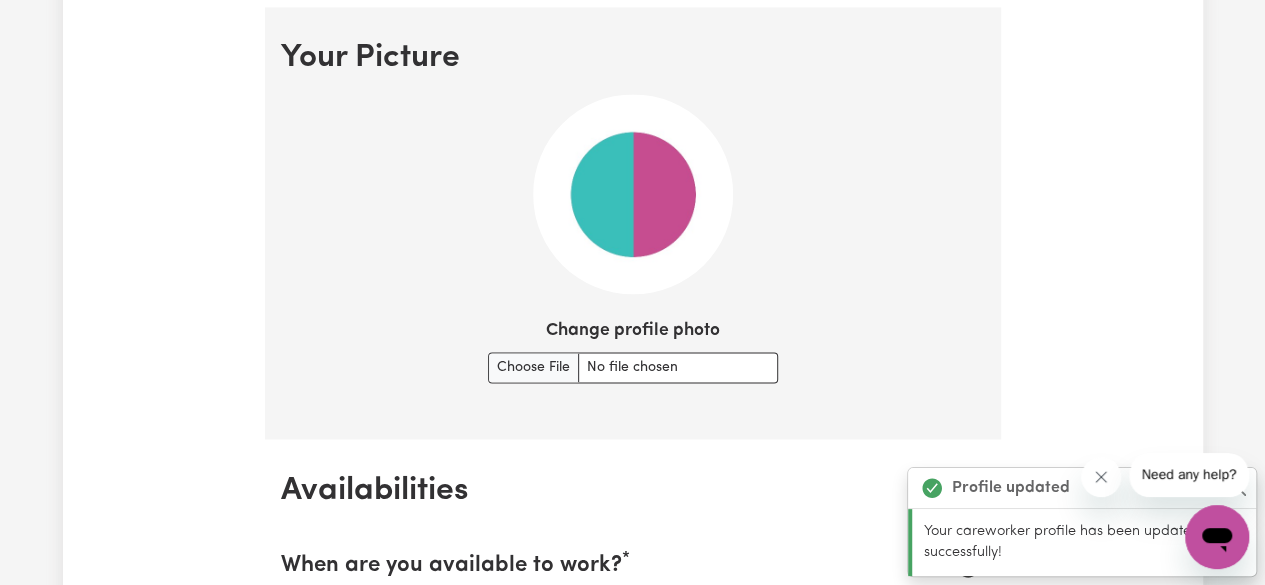 scroll, scrollTop: 1440, scrollLeft: 0, axis: vertical 